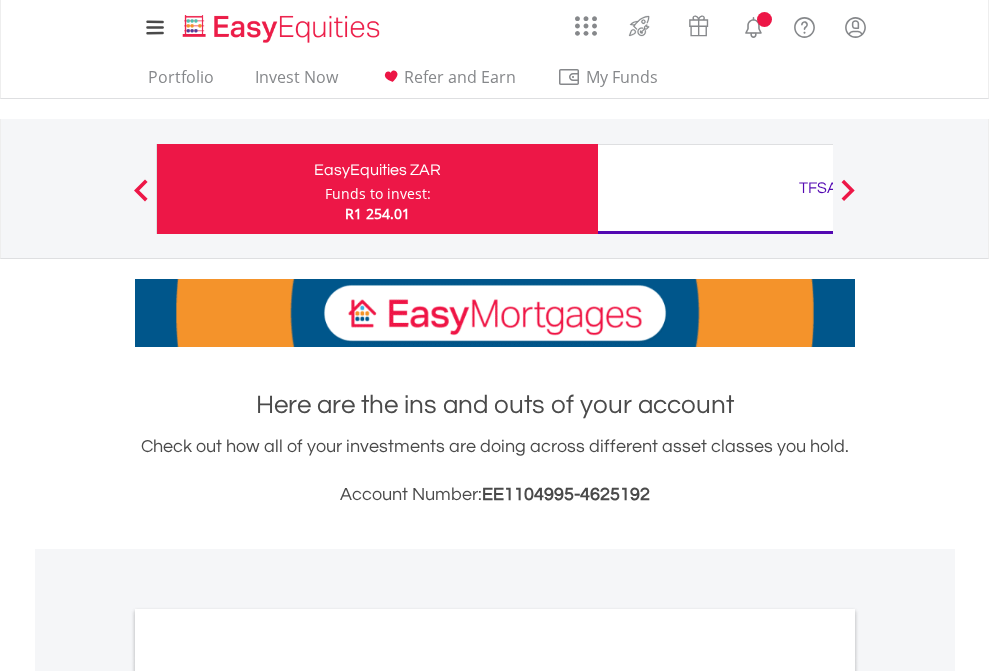 scroll, scrollTop: 0, scrollLeft: 0, axis: both 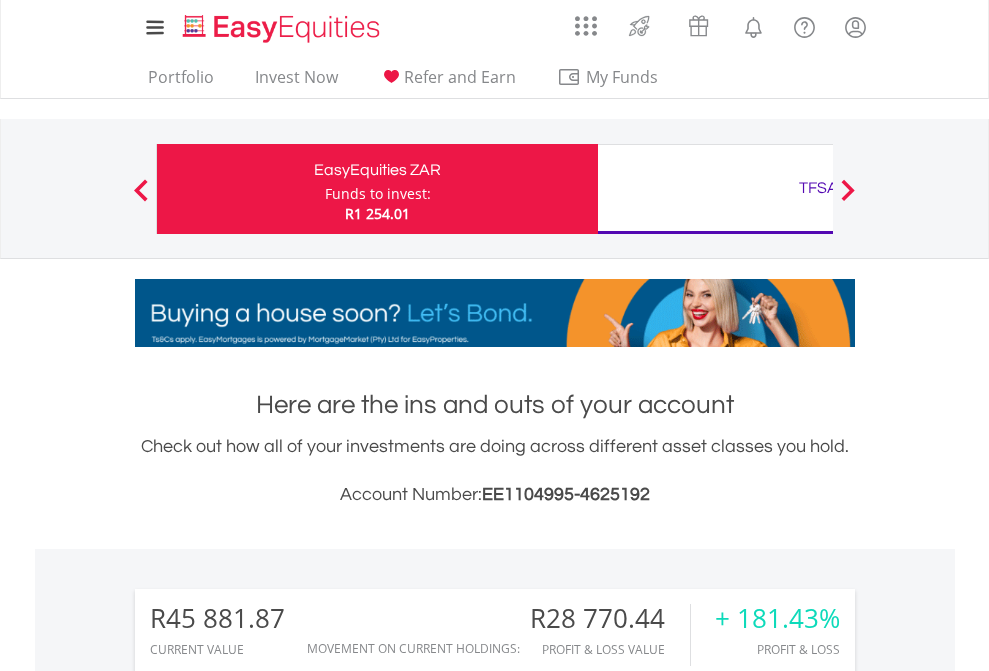 click on "Funds to invest:" at bounding box center [378, 194] 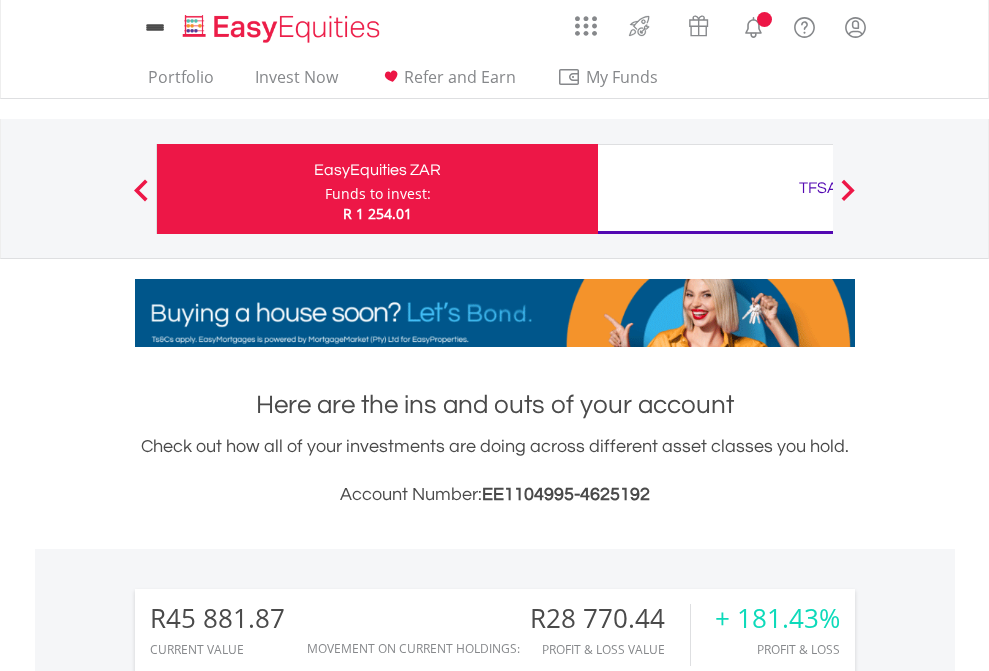 scroll, scrollTop: 0, scrollLeft: 0, axis: both 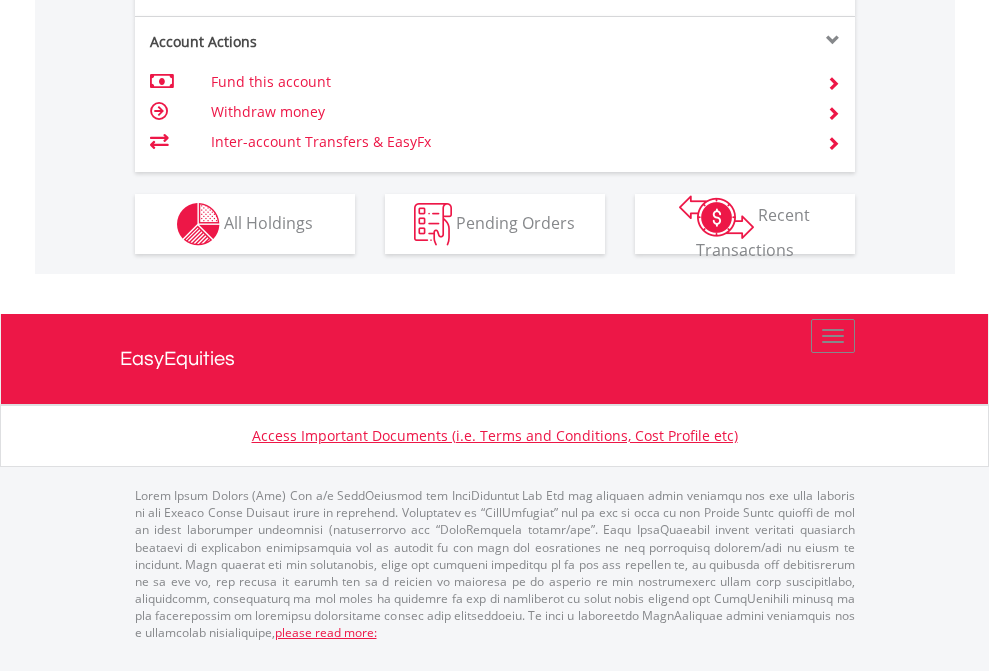click on "Investment types" at bounding box center [706, -337] 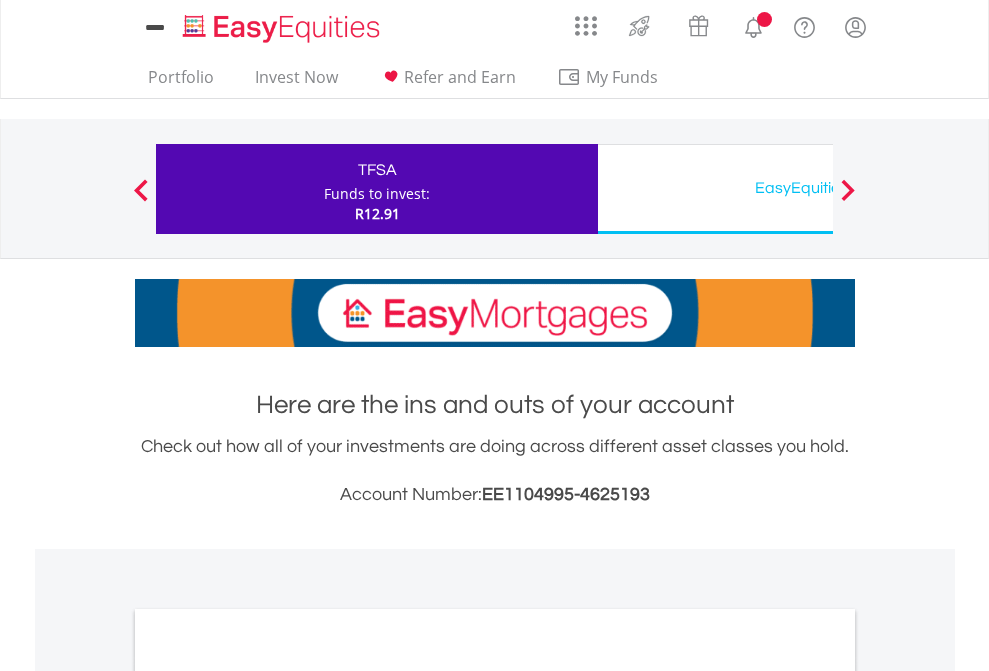 scroll, scrollTop: 0, scrollLeft: 0, axis: both 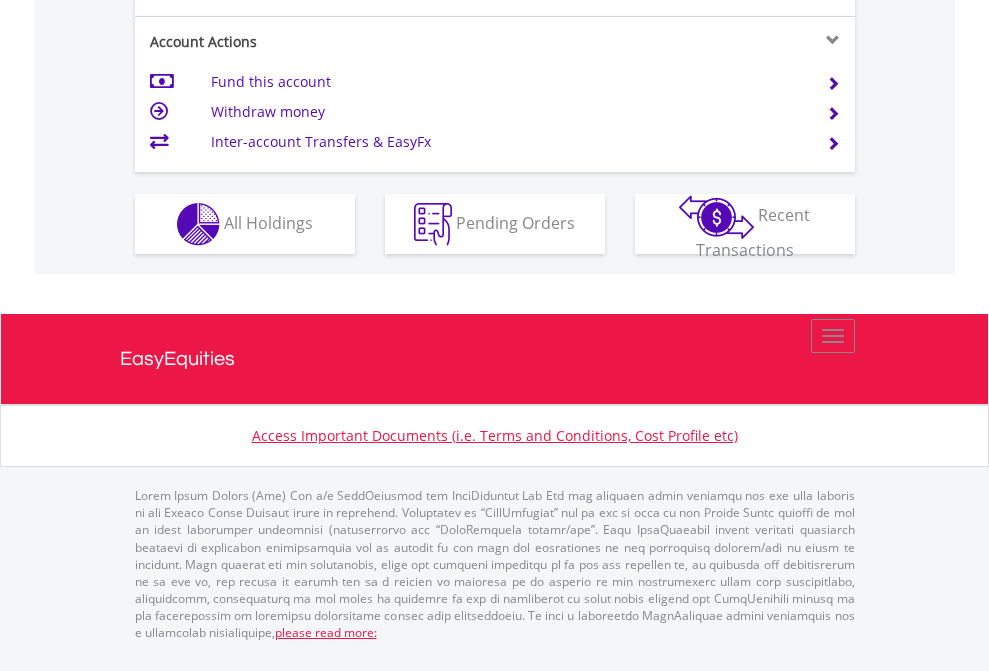 click on "Investment types" at bounding box center [706, -337] 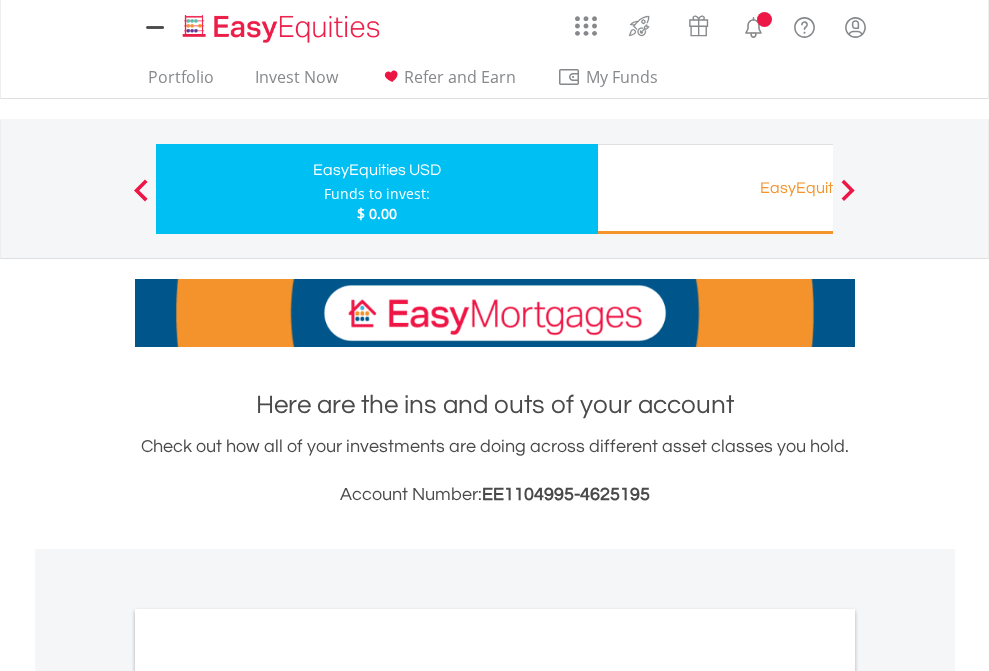 scroll, scrollTop: 0, scrollLeft: 0, axis: both 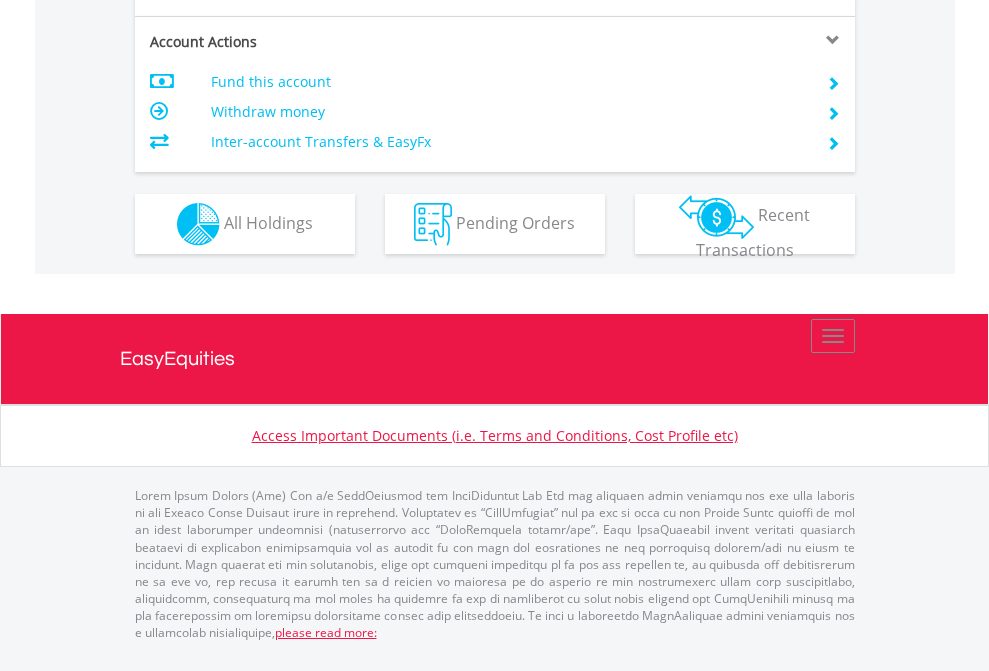 click on "Investment types" at bounding box center (706, -337) 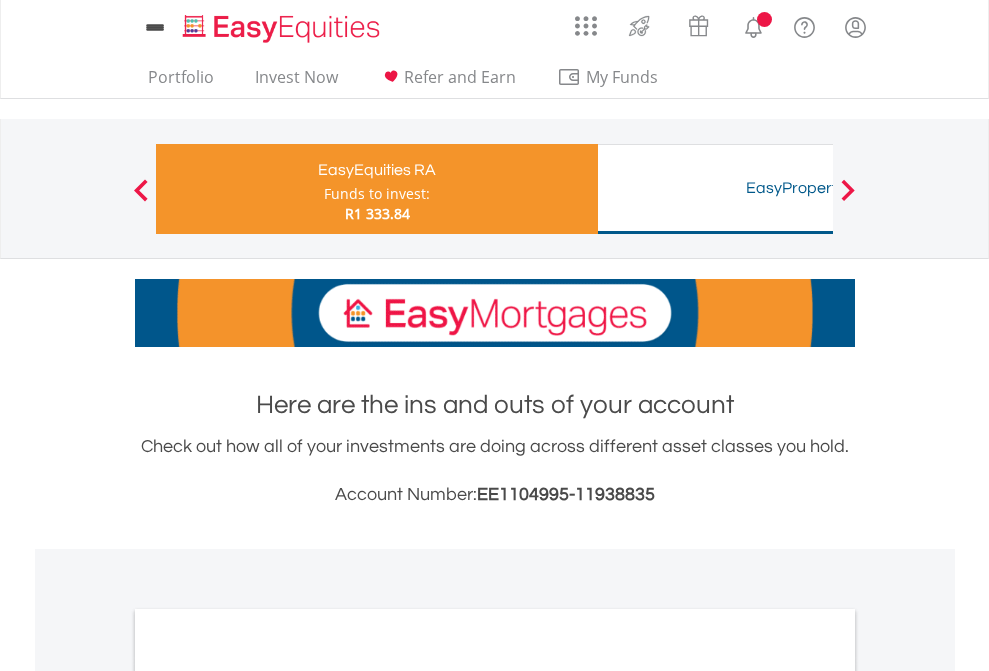 scroll, scrollTop: 0, scrollLeft: 0, axis: both 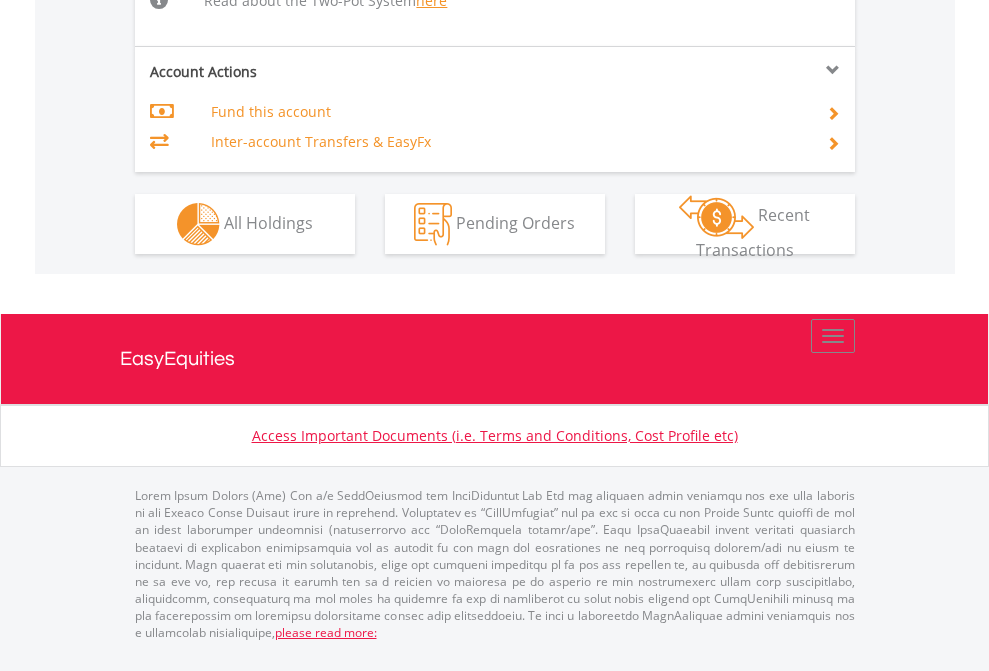 click on "Investment types" at bounding box center (706, -518) 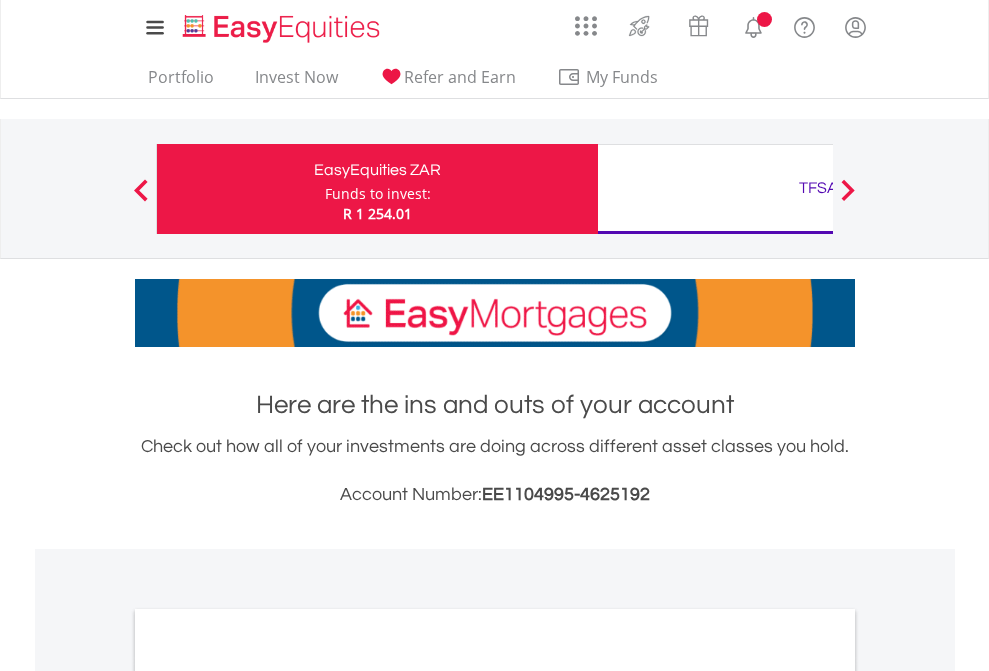 scroll, scrollTop: 0, scrollLeft: 0, axis: both 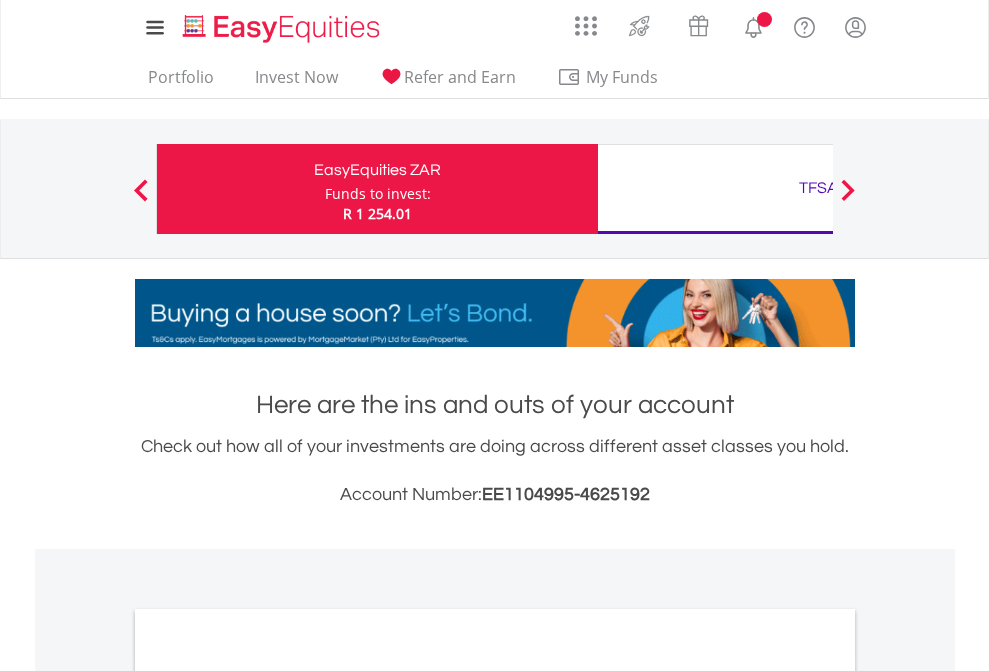 click on "All Holdings" at bounding box center [268, 1096] 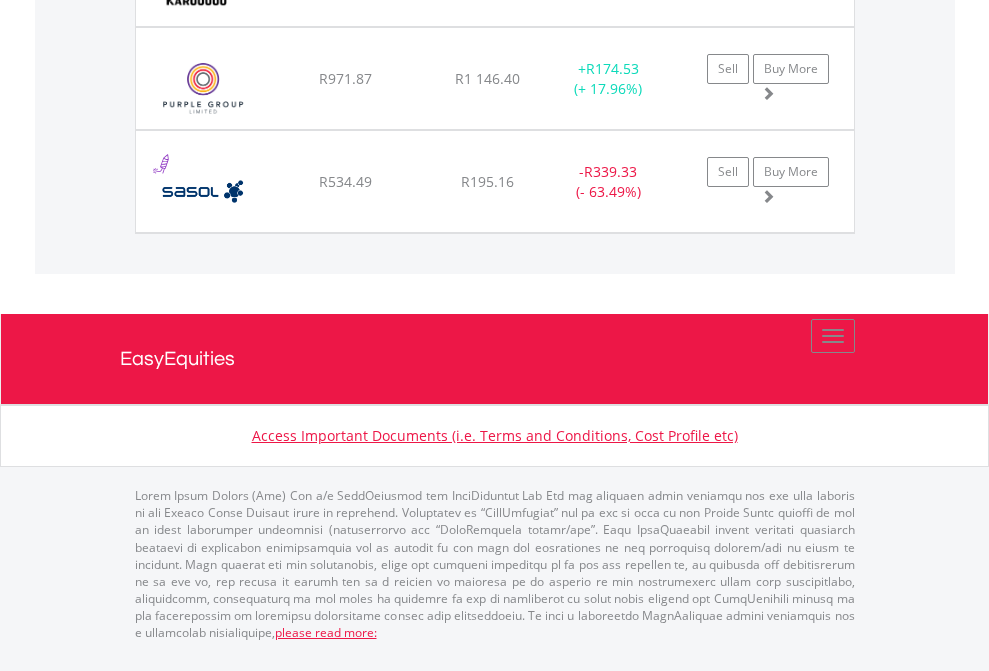 click on "TFSA" at bounding box center (818, -1586) 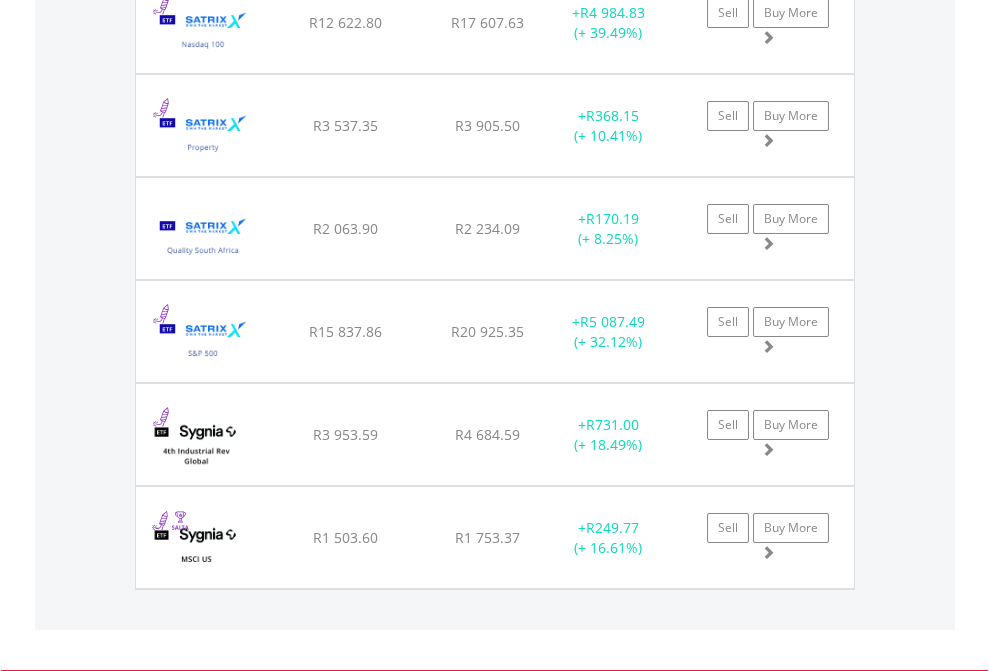scroll, scrollTop: 2305, scrollLeft: 0, axis: vertical 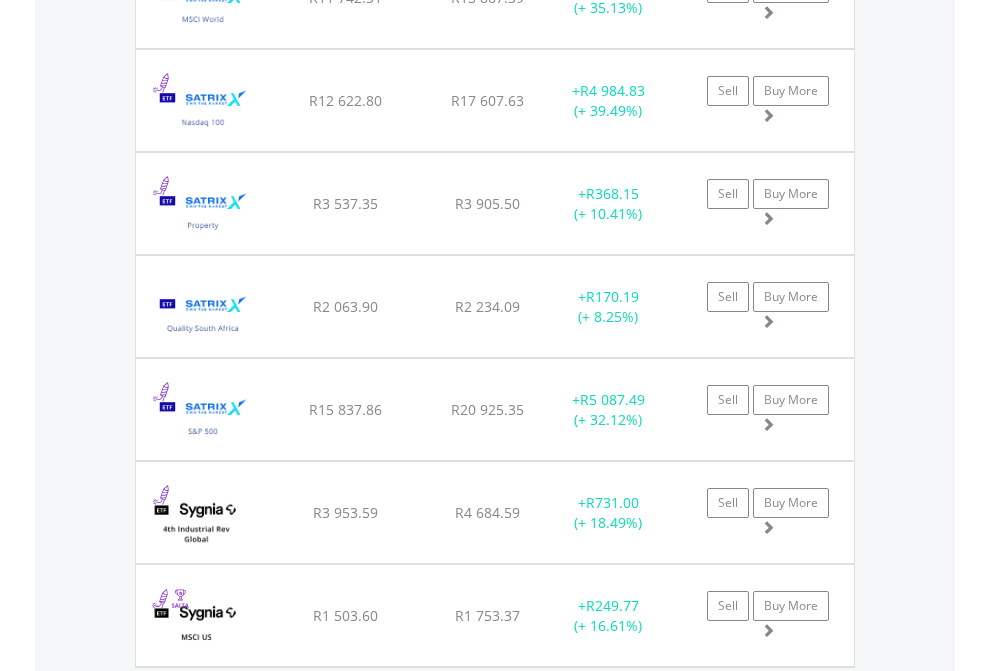 click on "EasyEquities USD" at bounding box center (818, -2117) 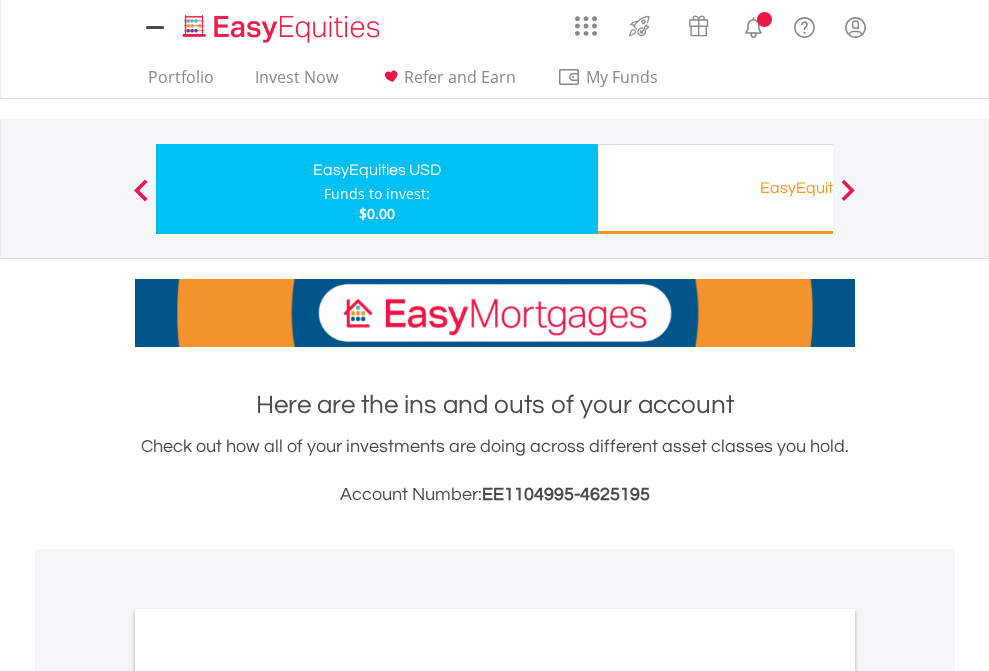 scroll, scrollTop: 0, scrollLeft: 0, axis: both 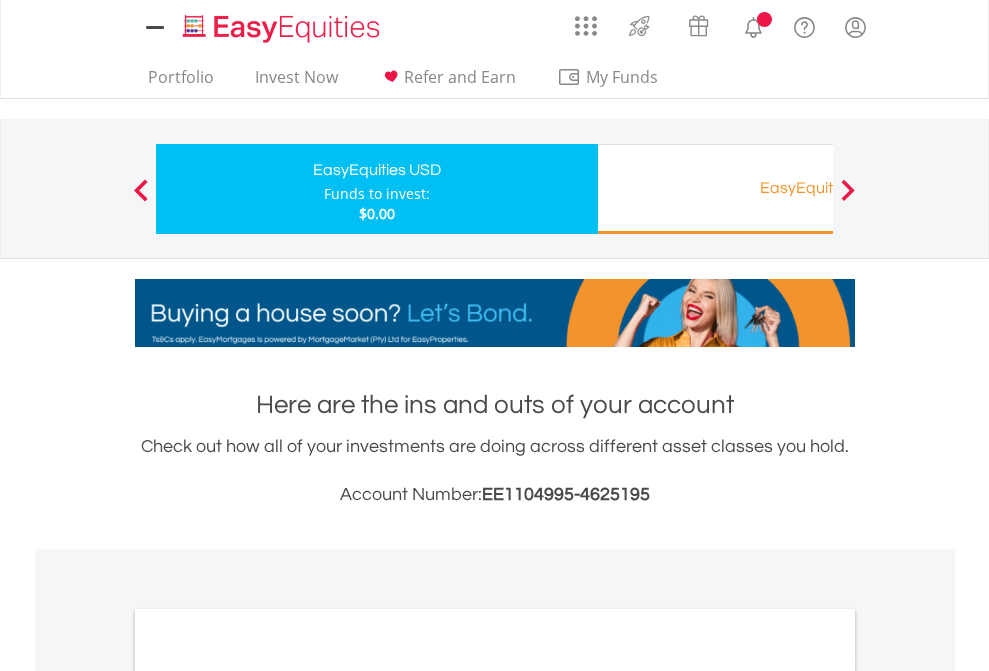 click on "All Holdings" at bounding box center (268, 1096) 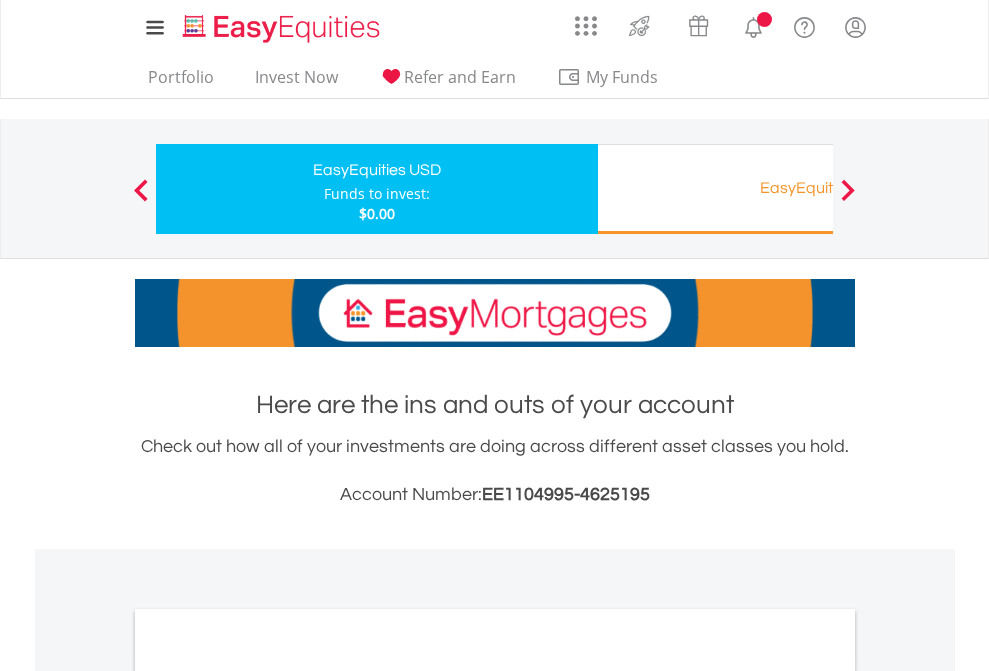 scroll, scrollTop: 1202, scrollLeft: 0, axis: vertical 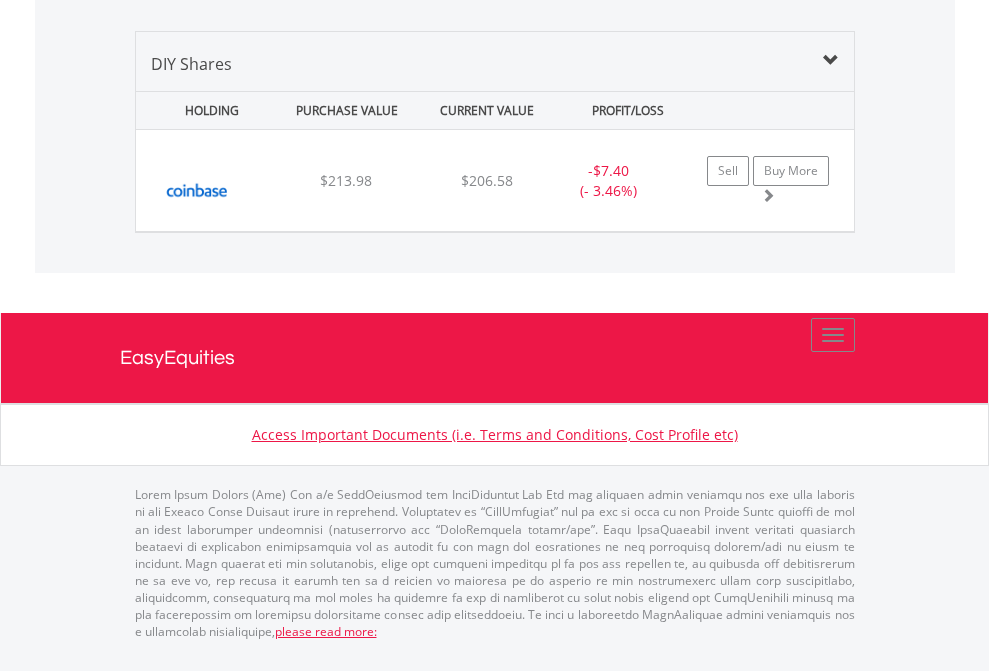 click on "EasyEquities RA" at bounding box center (818, -1339) 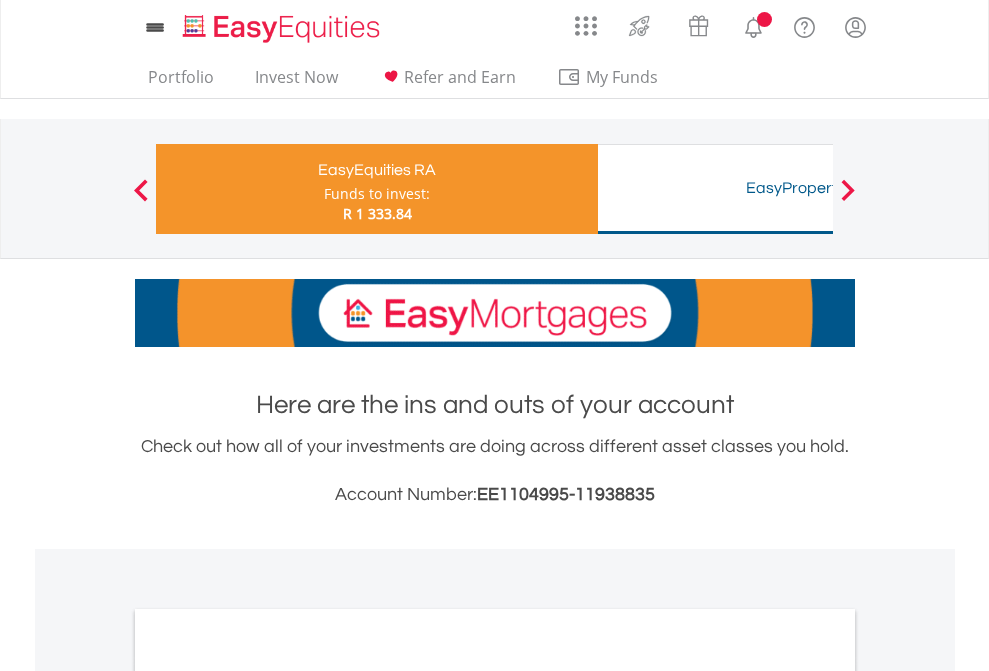 scroll, scrollTop: 0, scrollLeft: 0, axis: both 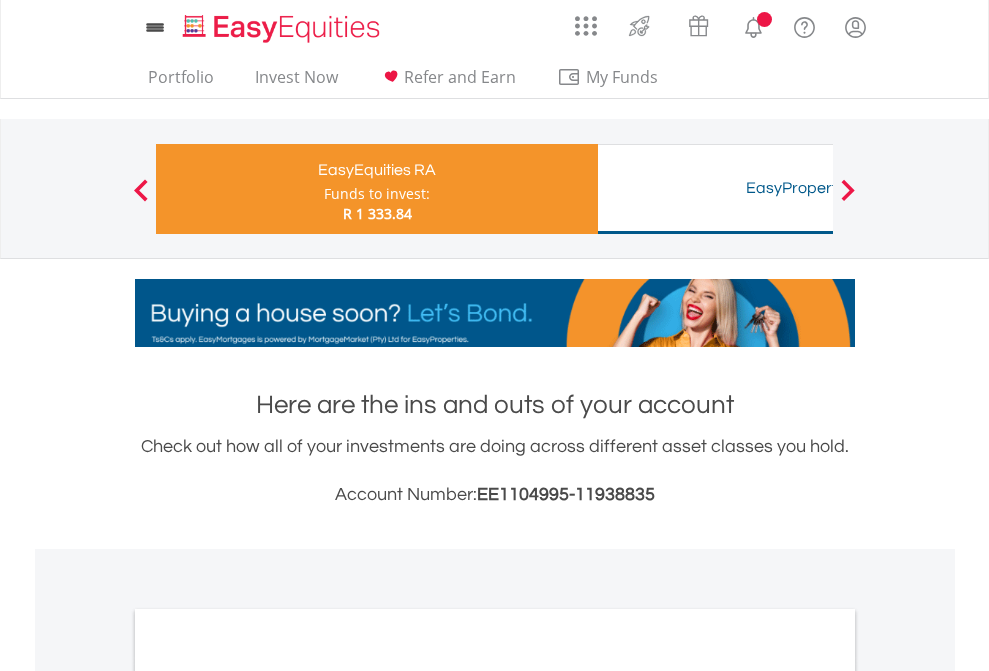 click on "All Holdings" at bounding box center [268, 1066] 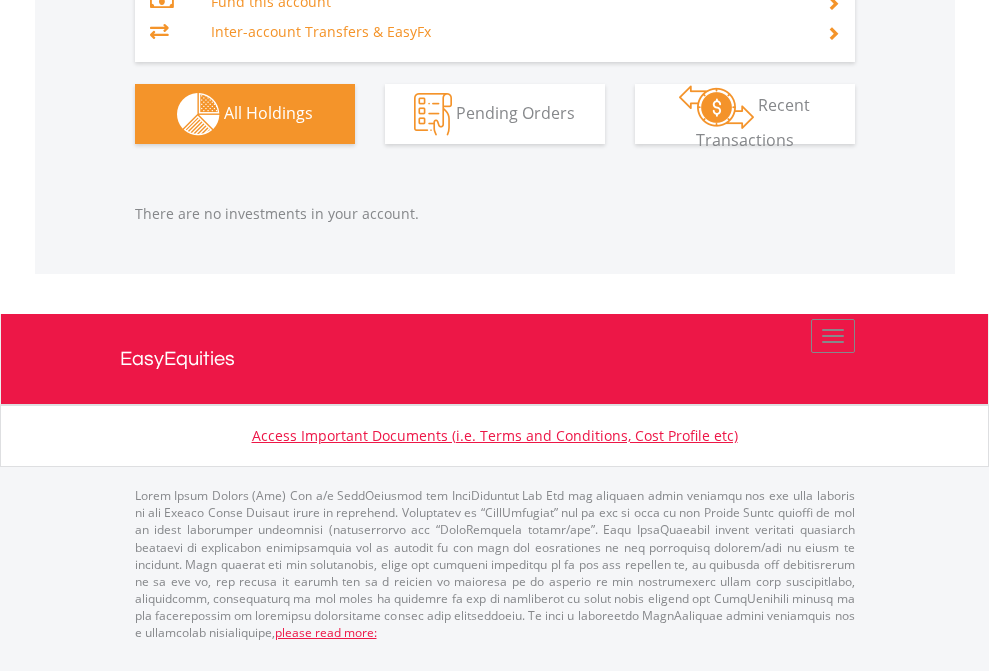 scroll, scrollTop: 2087, scrollLeft: 0, axis: vertical 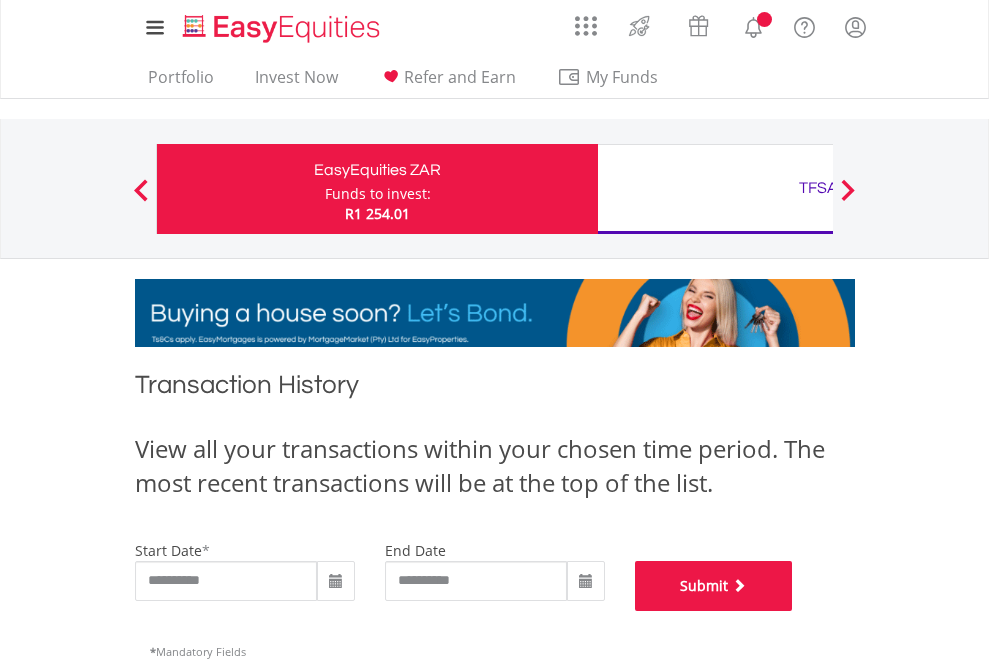 click on "Submit" at bounding box center [714, 586] 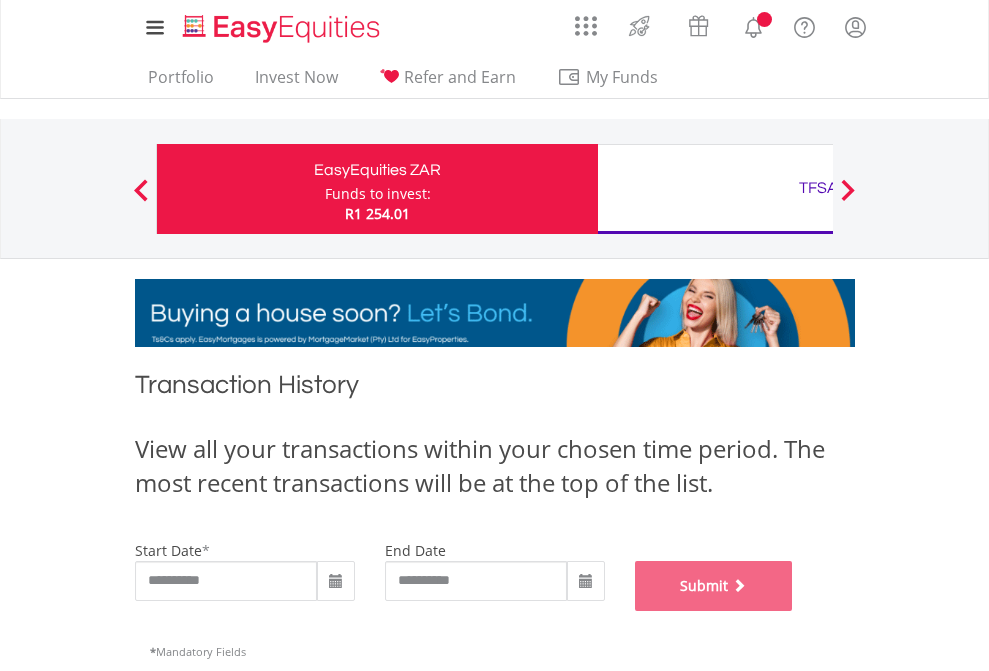 scroll, scrollTop: 811, scrollLeft: 0, axis: vertical 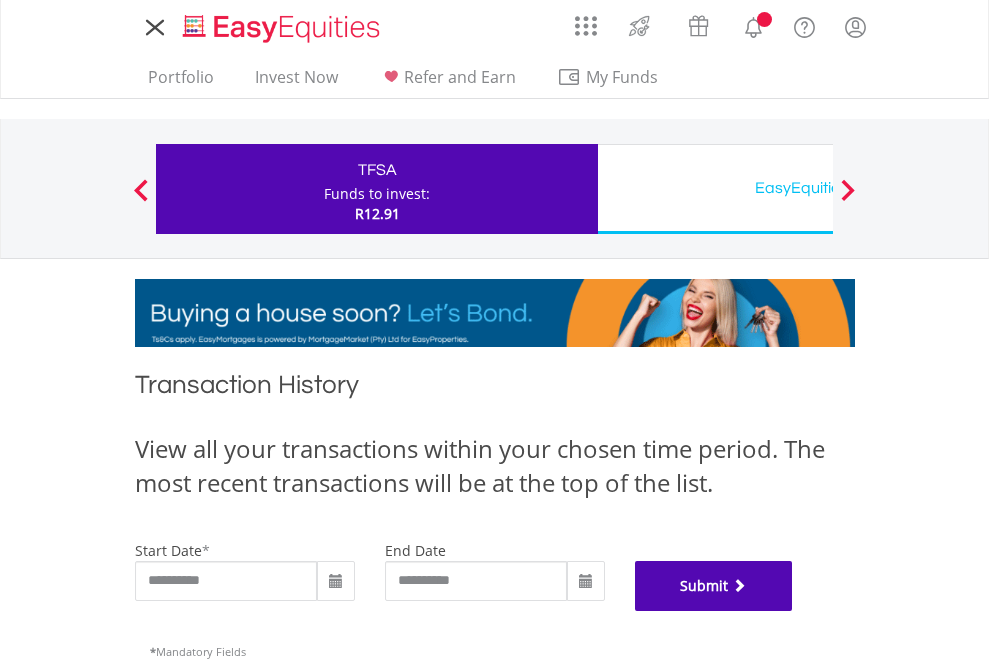 click on "Submit" at bounding box center (714, 586) 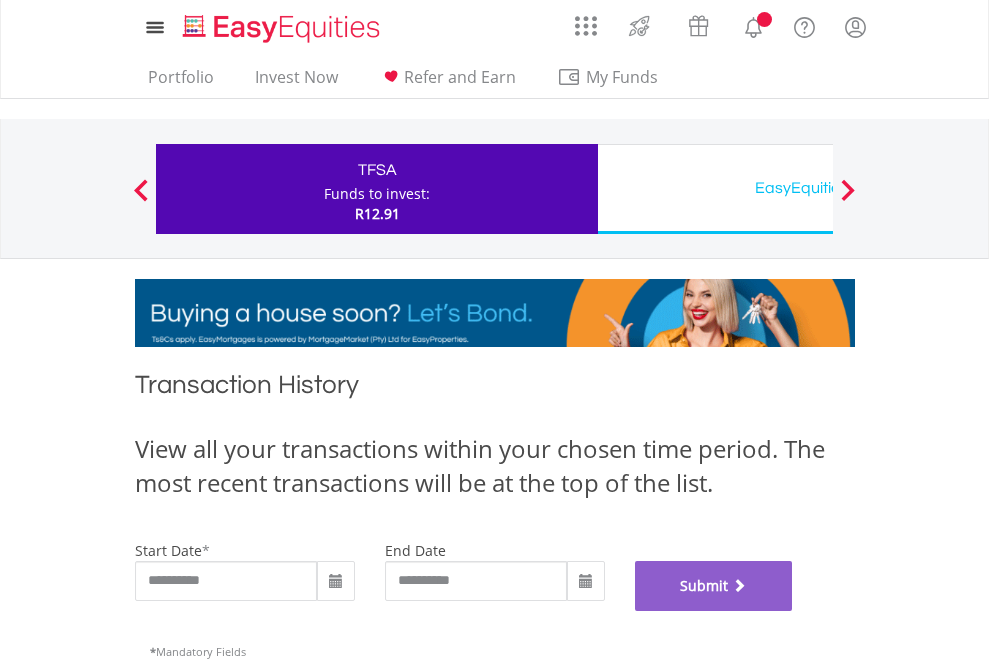 scroll, scrollTop: 811, scrollLeft: 0, axis: vertical 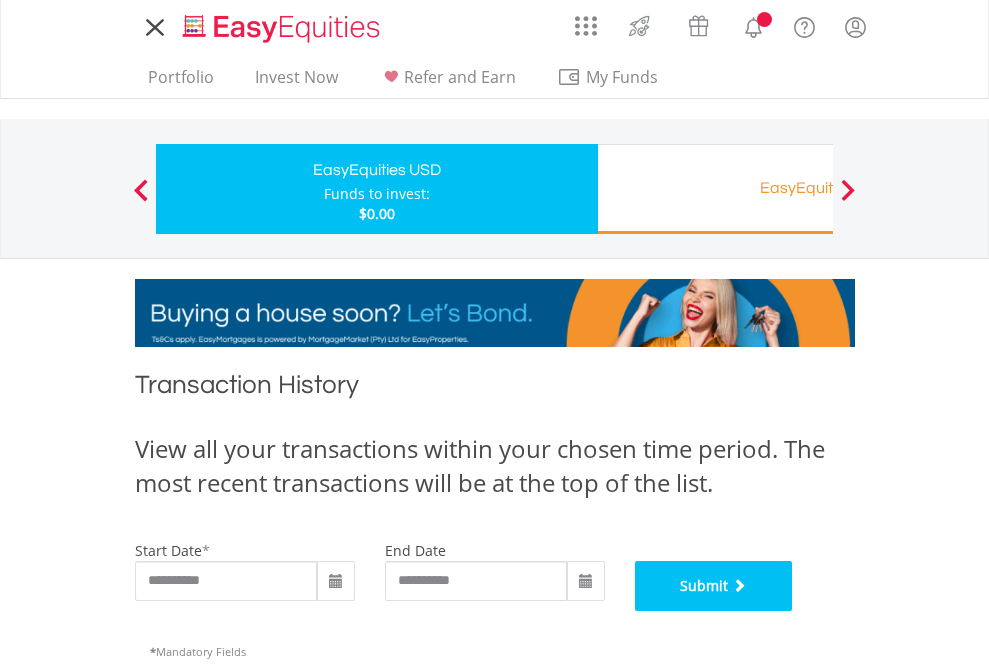 click on "Submit" at bounding box center (714, 586) 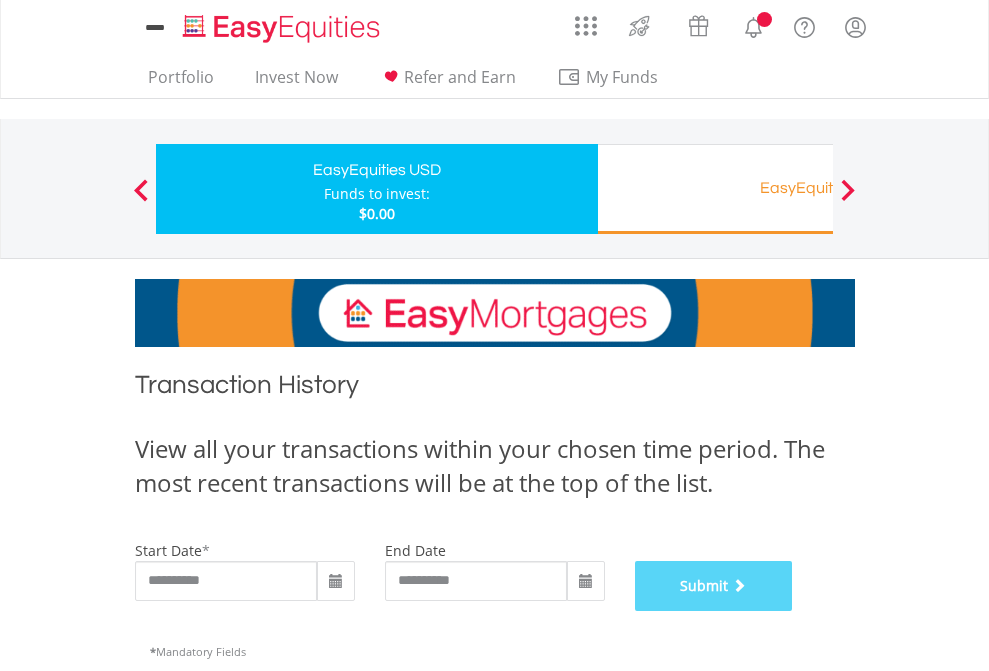 scroll, scrollTop: 811, scrollLeft: 0, axis: vertical 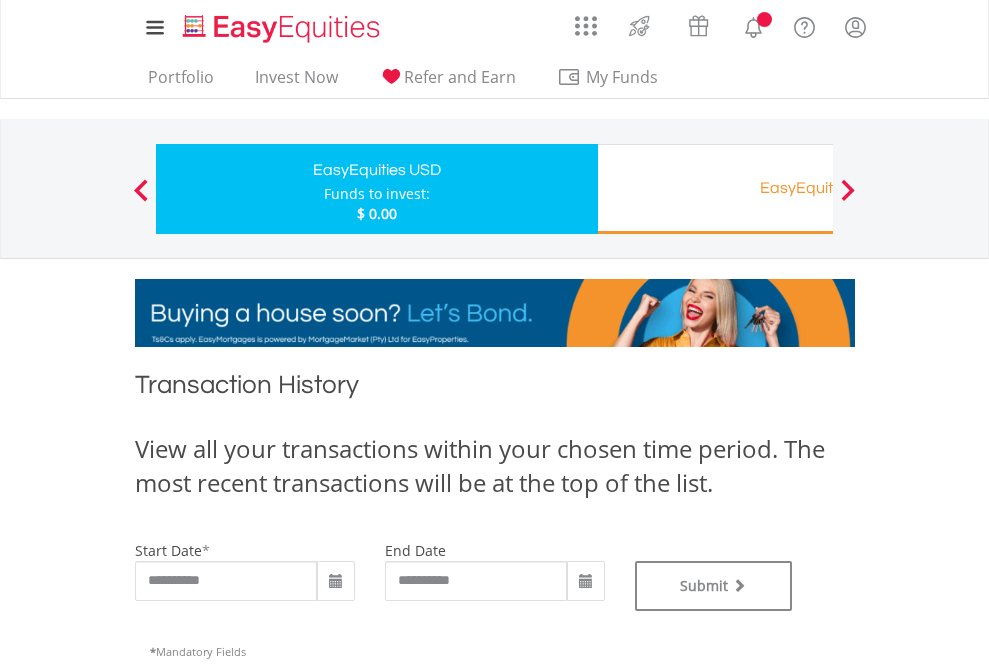 click on "EasyEquities RA" at bounding box center [818, 188] 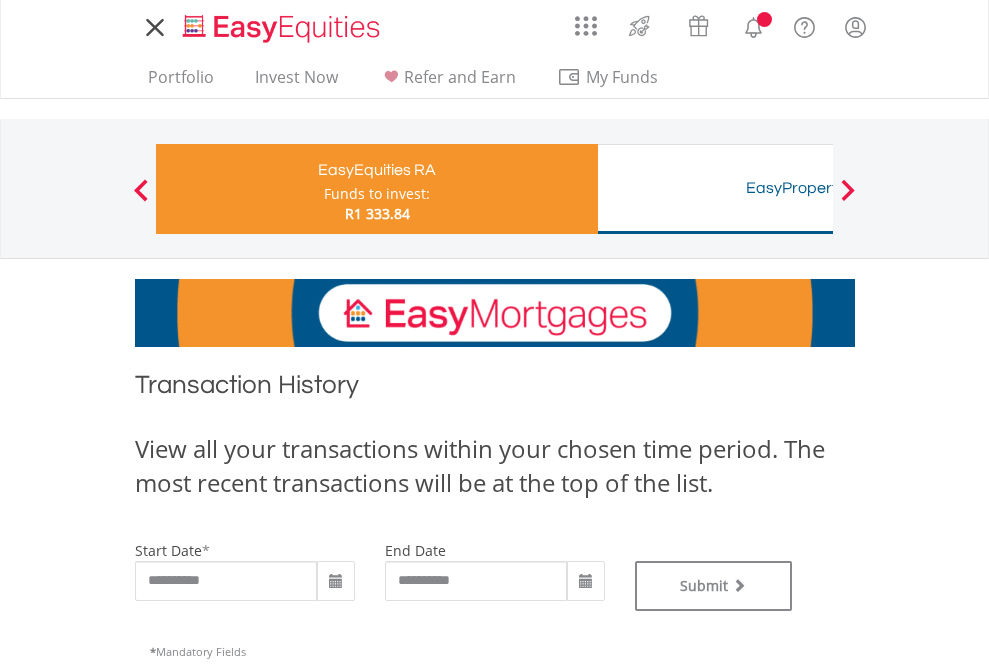 scroll, scrollTop: 0, scrollLeft: 0, axis: both 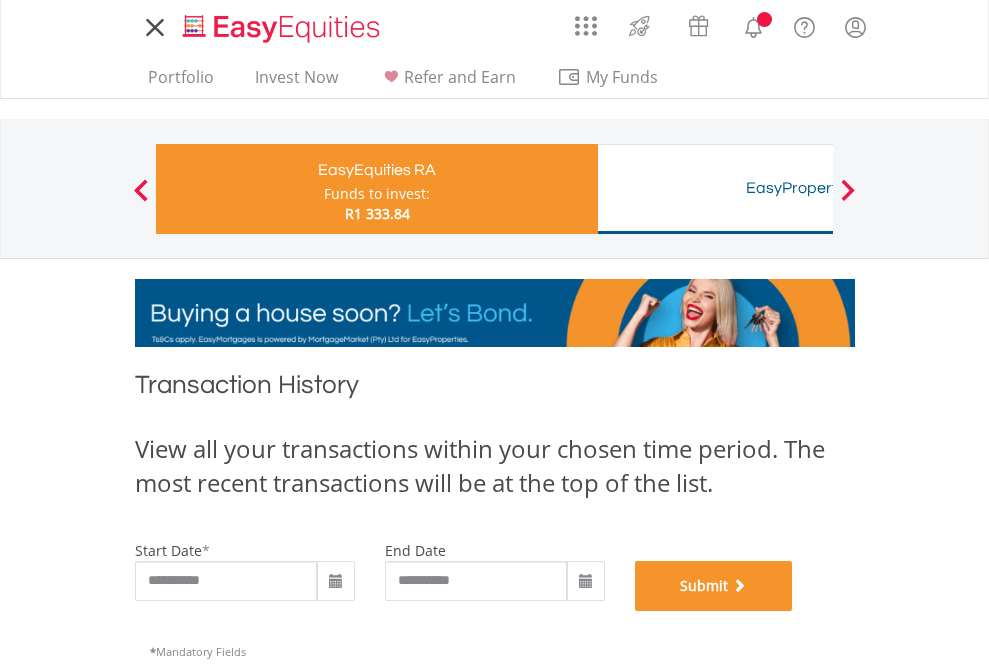 click on "Submit" at bounding box center [714, 586] 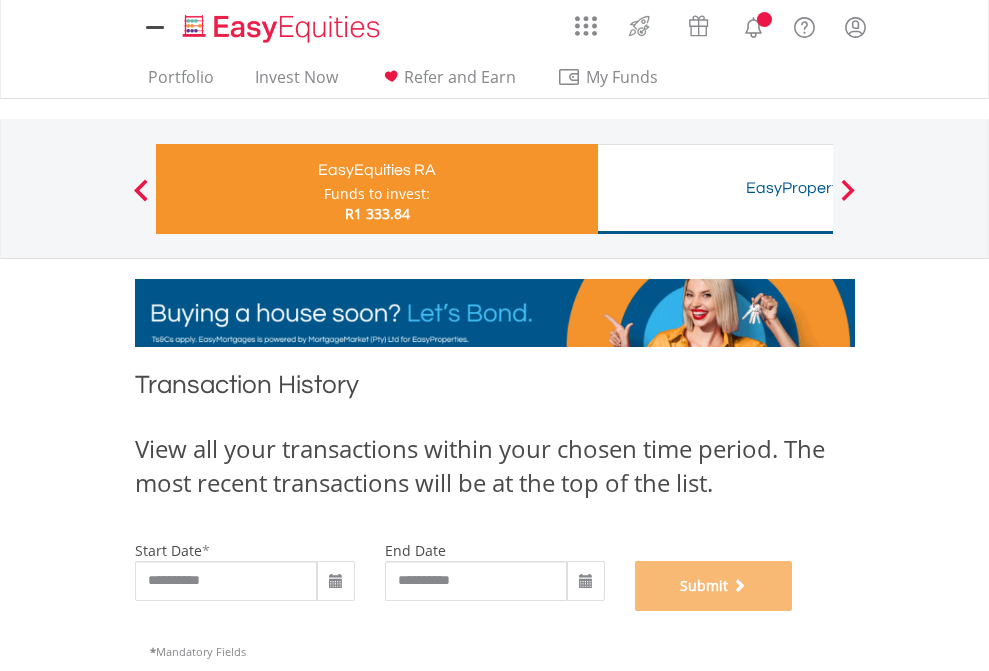 scroll, scrollTop: 811, scrollLeft: 0, axis: vertical 